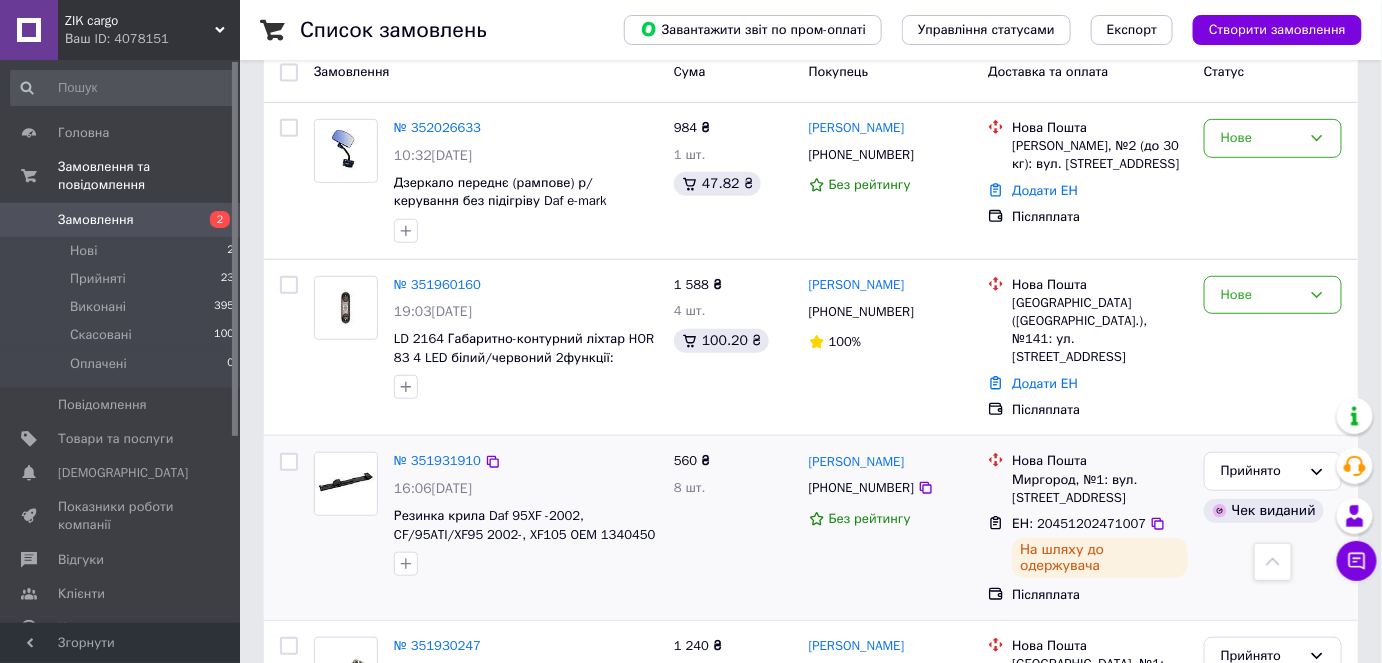 scroll, scrollTop: 181, scrollLeft: 0, axis: vertical 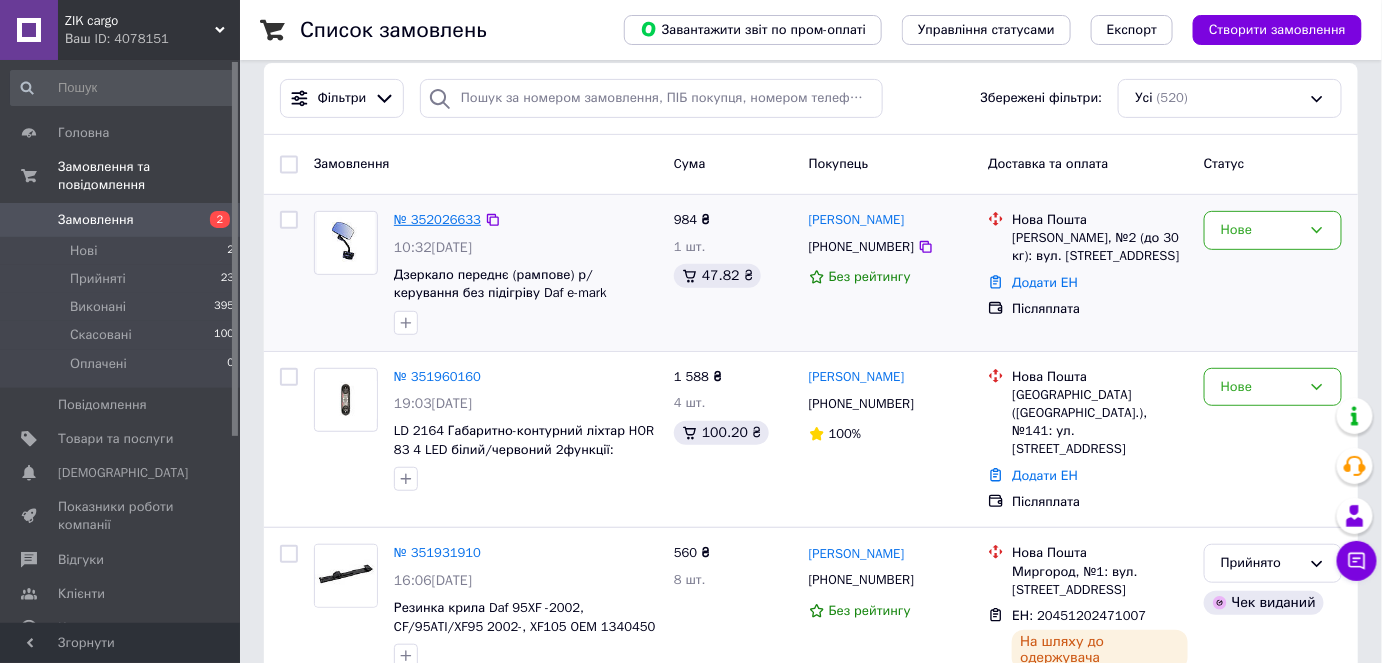click on "№ 352026633" at bounding box center (437, 219) 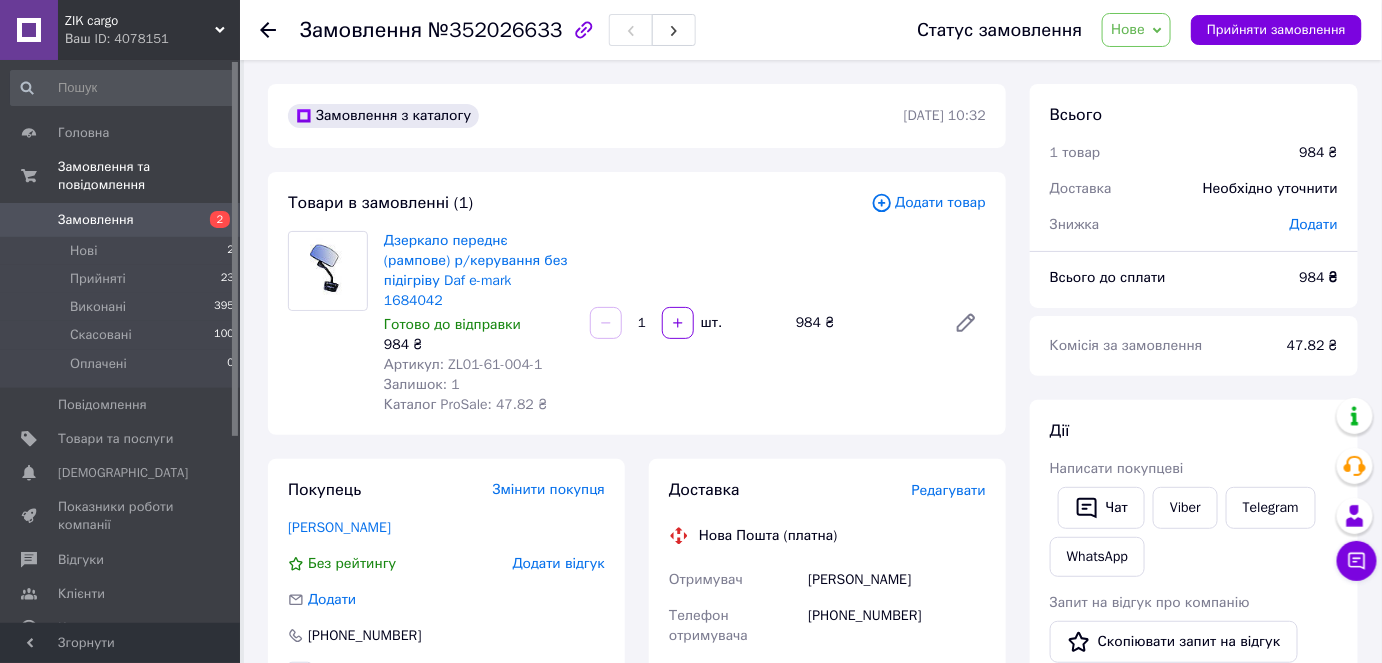 click 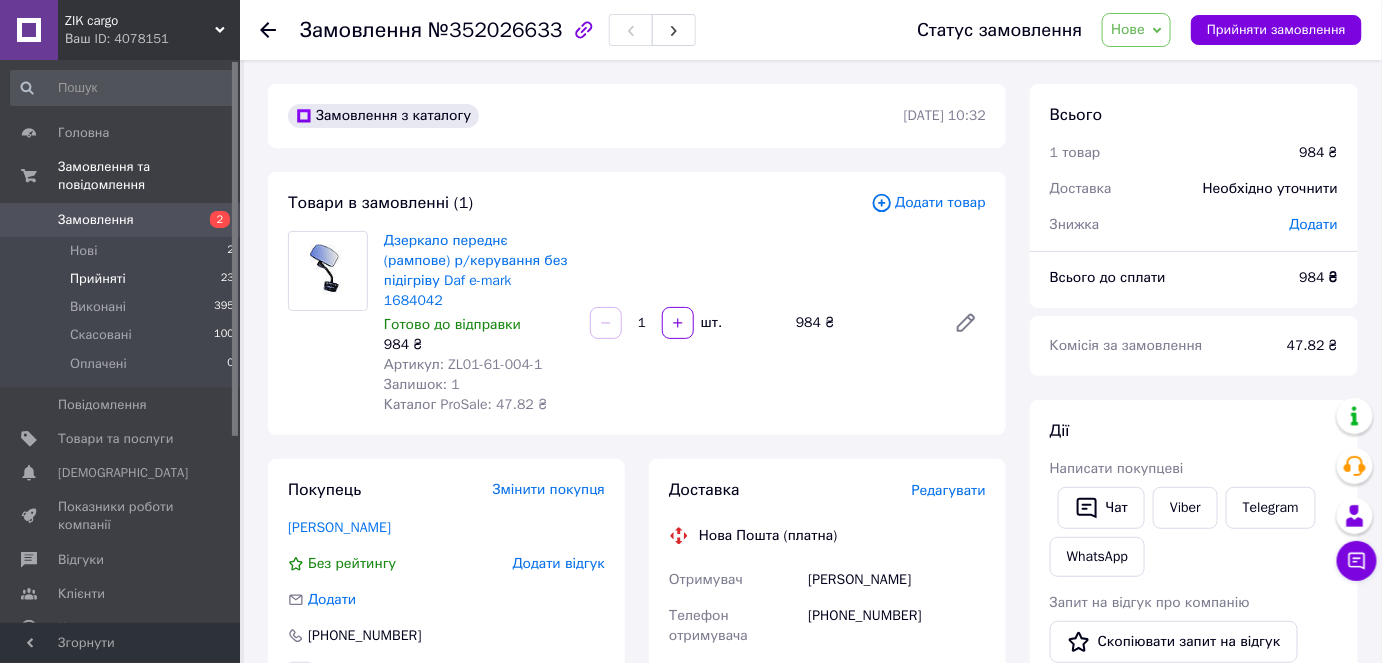 click on "Прийняті" at bounding box center (98, 279) 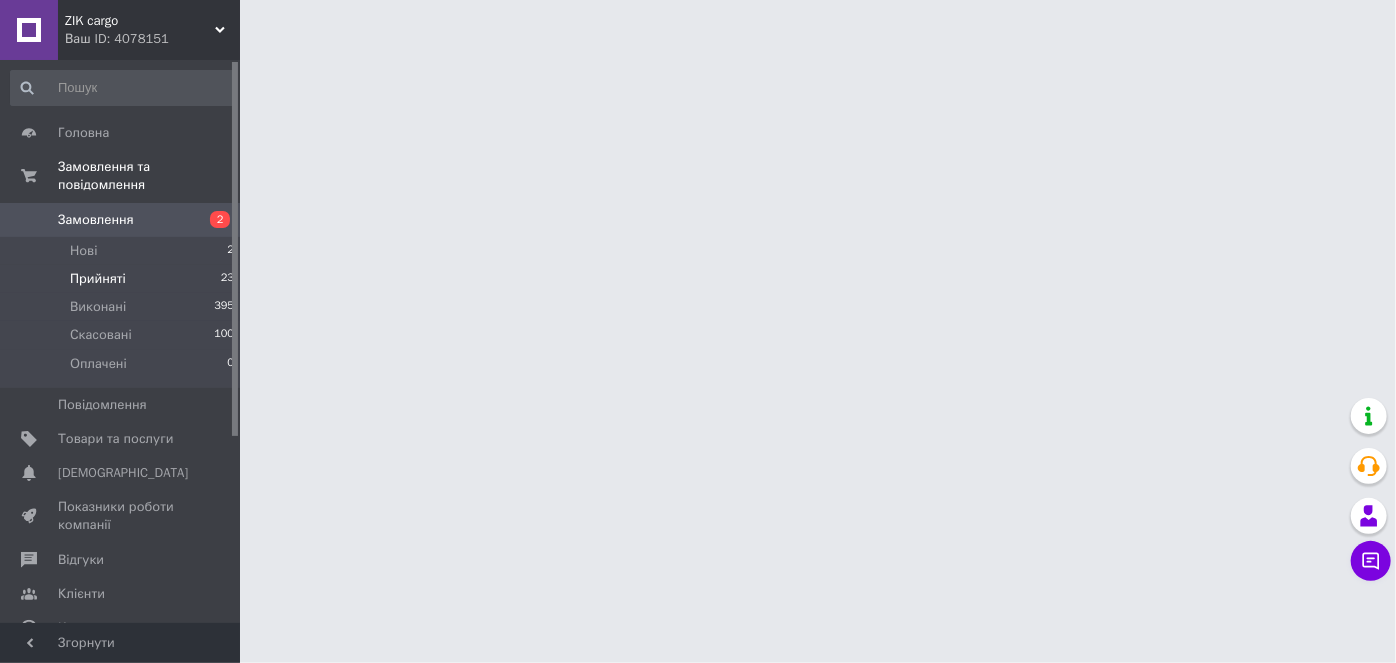 click on "Прийняті" at bounding box center (98, 279) 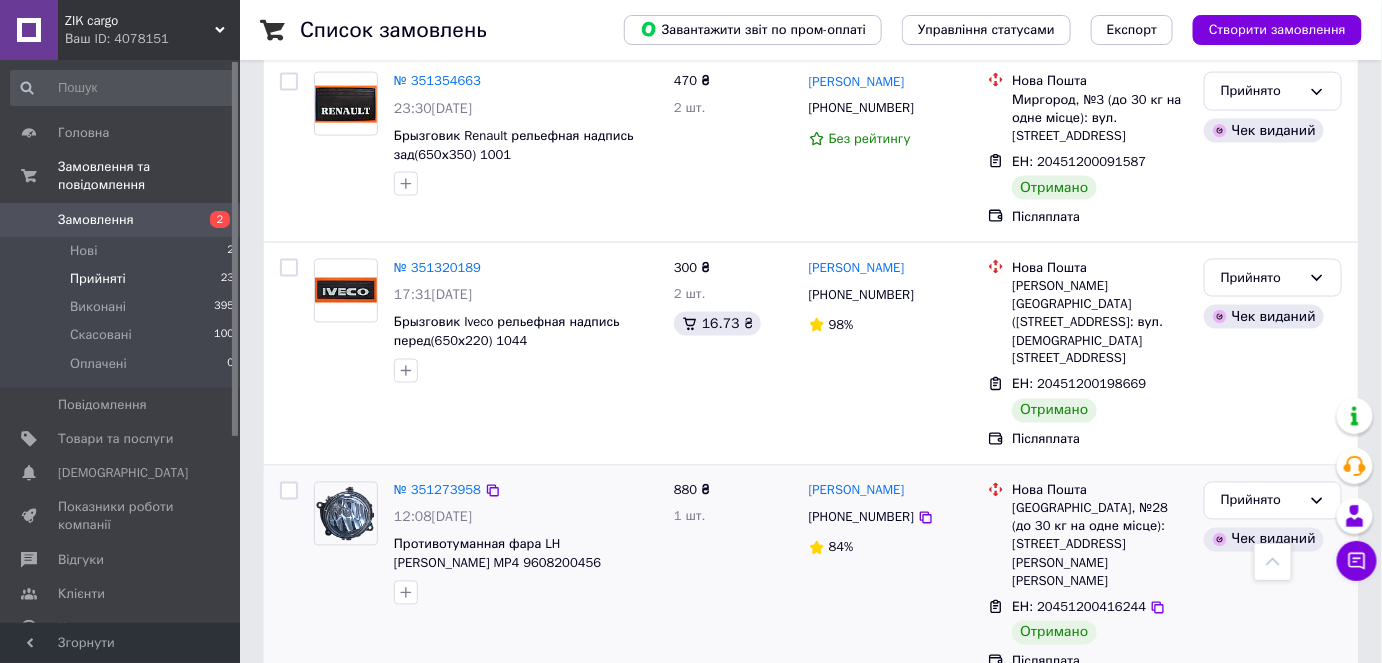 scroll, scrollTop: 4000, scrollLeft: 0, axis: vertical 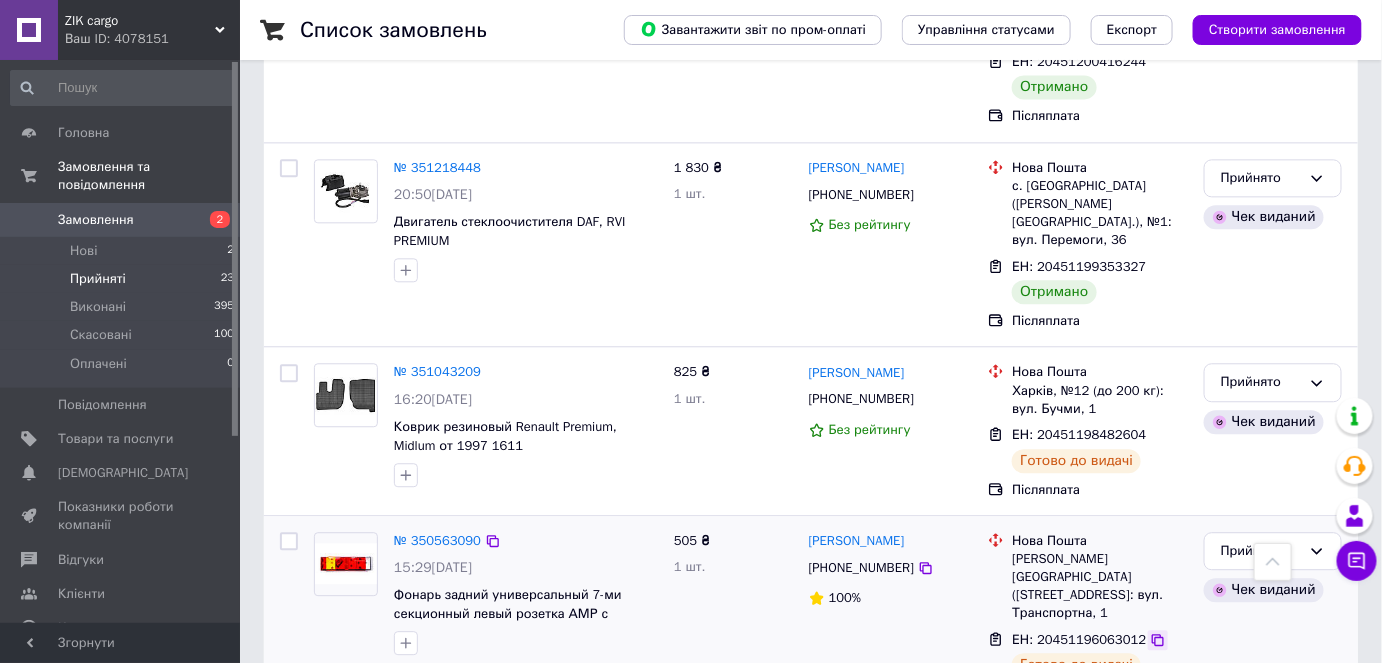 click 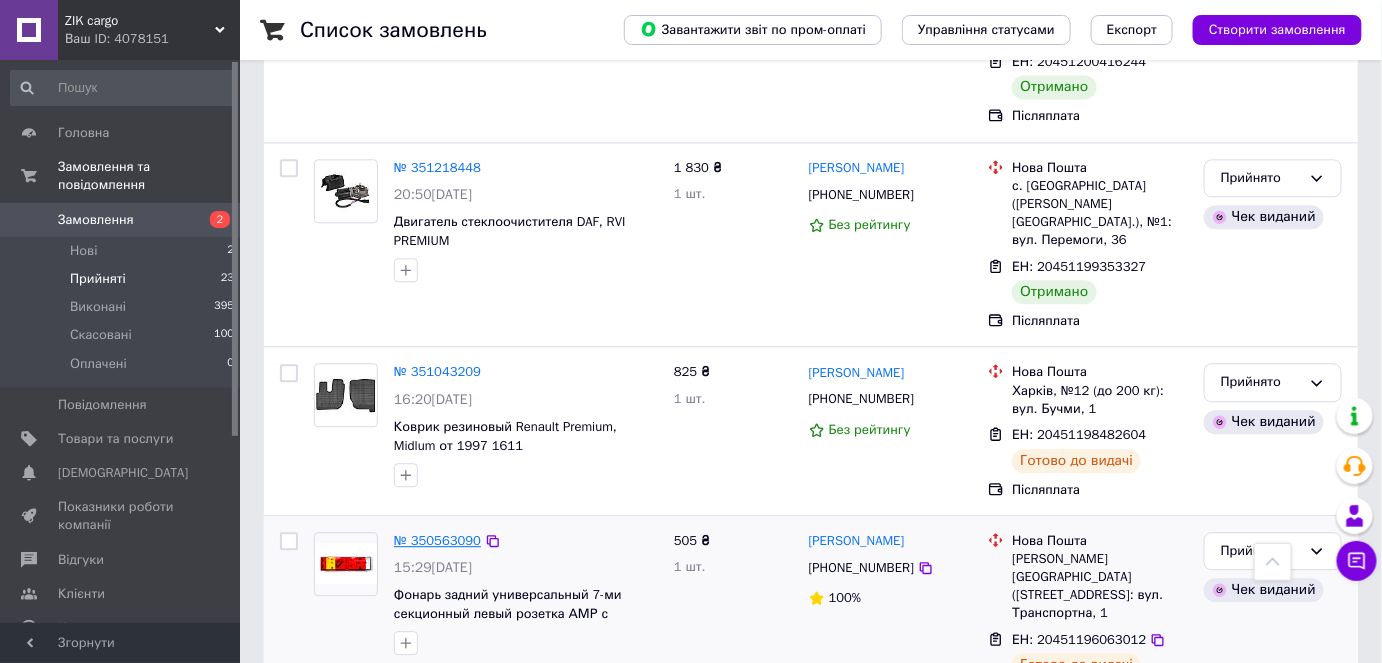 click on "№ 350563090" at bounding box center (437, 540) 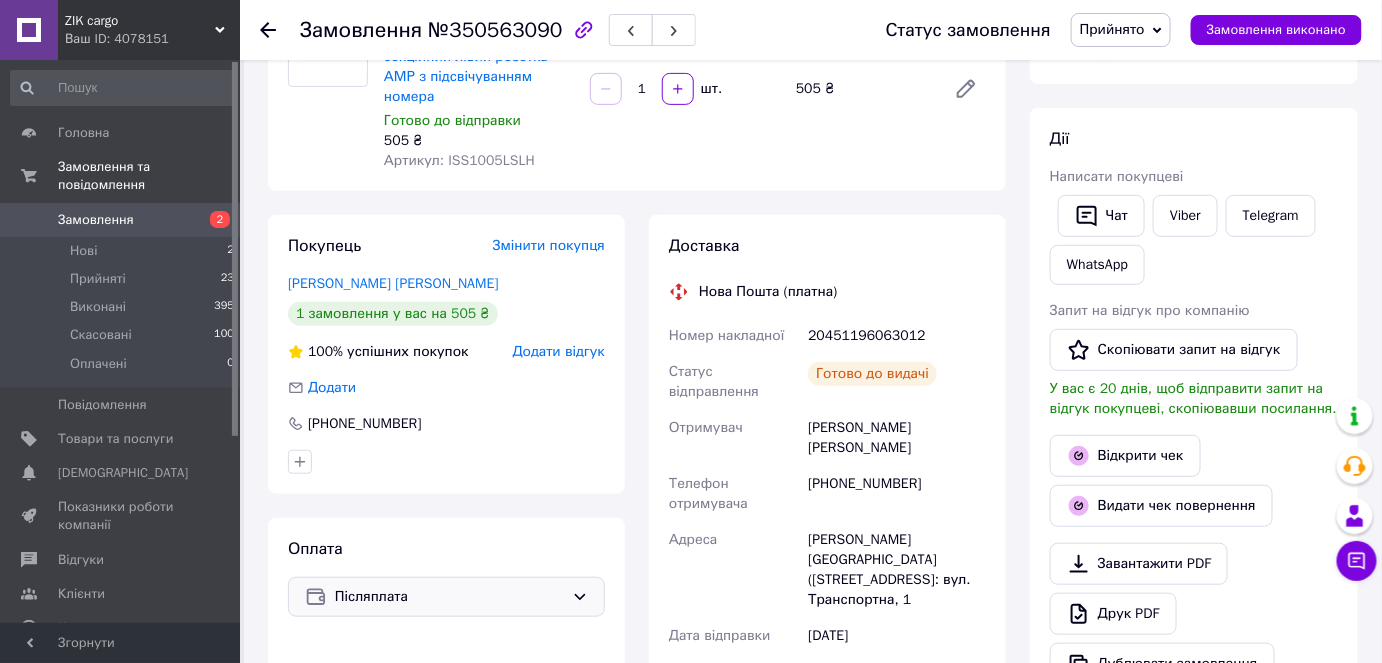 scroll, scrollTop: 220, scrollLeft: 0, axis: vertical 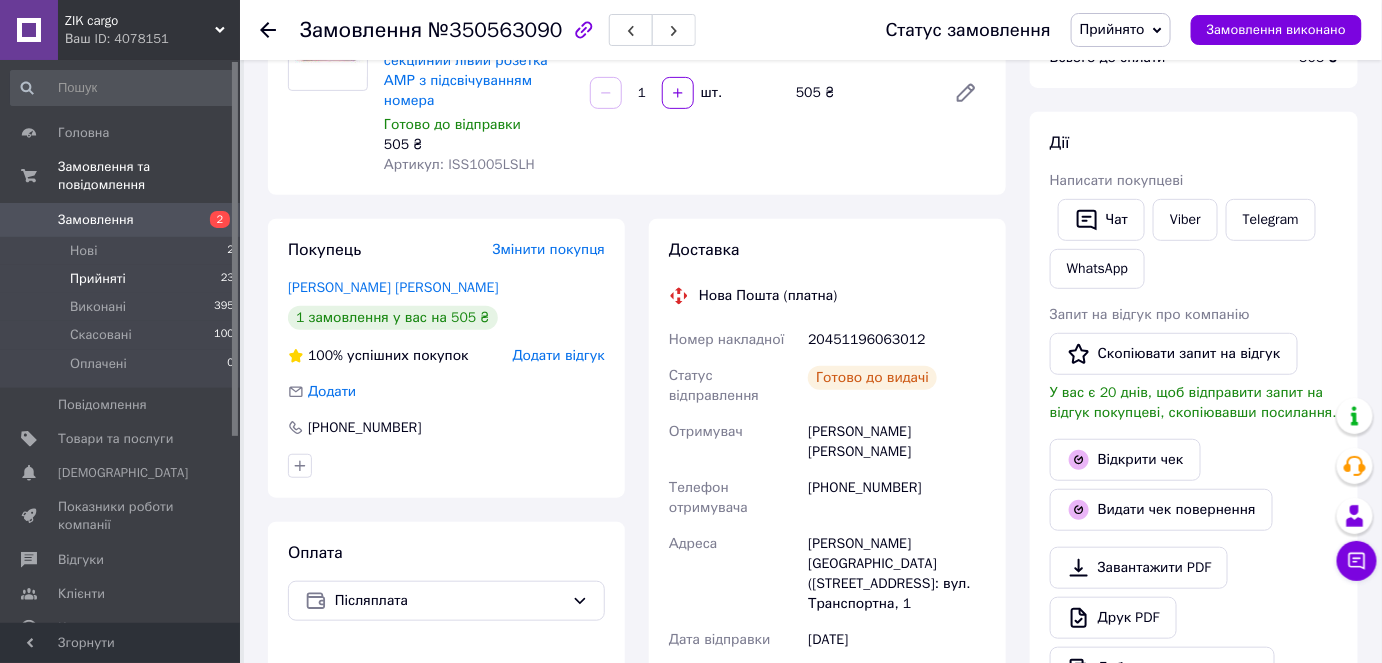 click on "Прийняті" at bounding box center [98, 279] 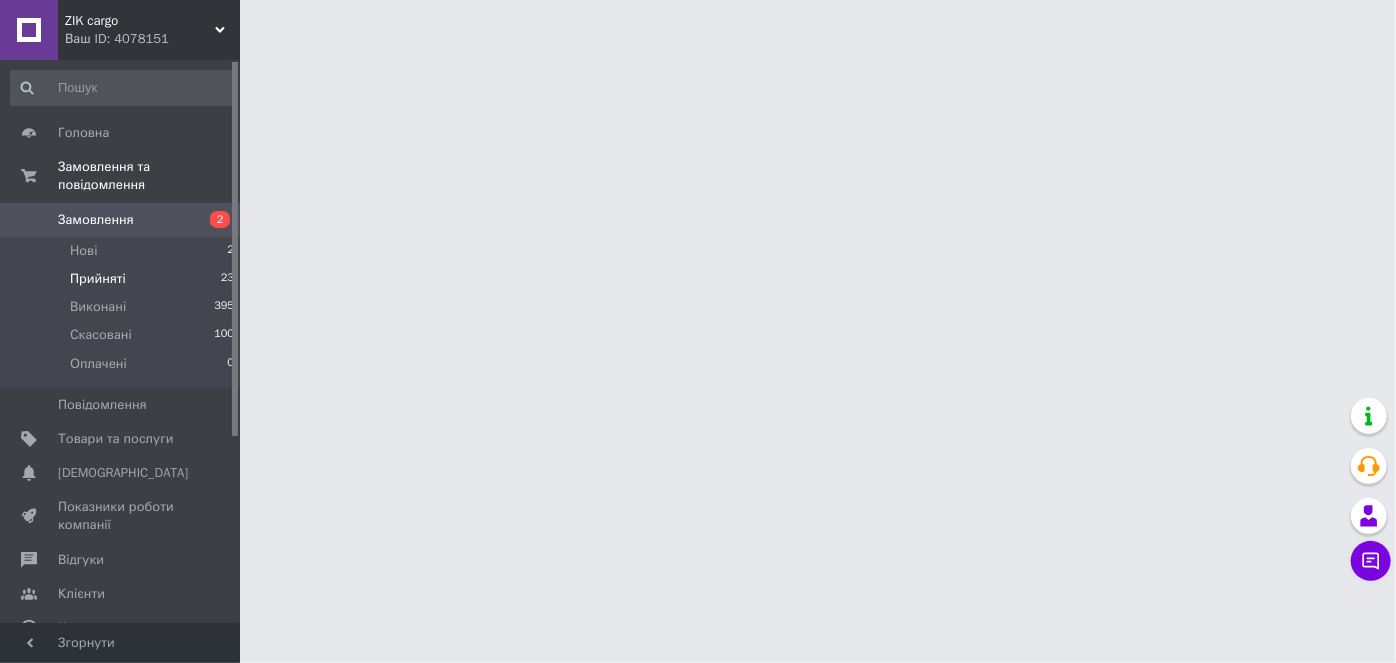 click on "Прийняті" at bounding box center [98, 279] 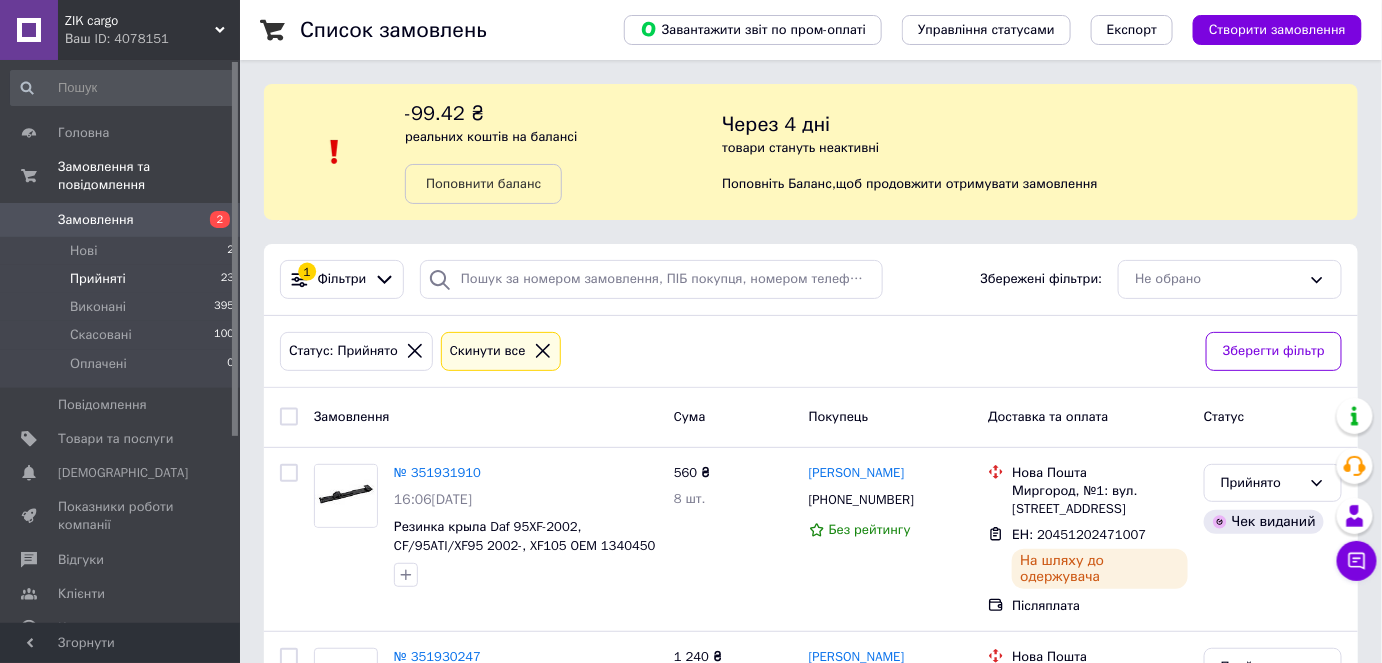 click on "Прийняті 23" at bounding box center (123, 279) 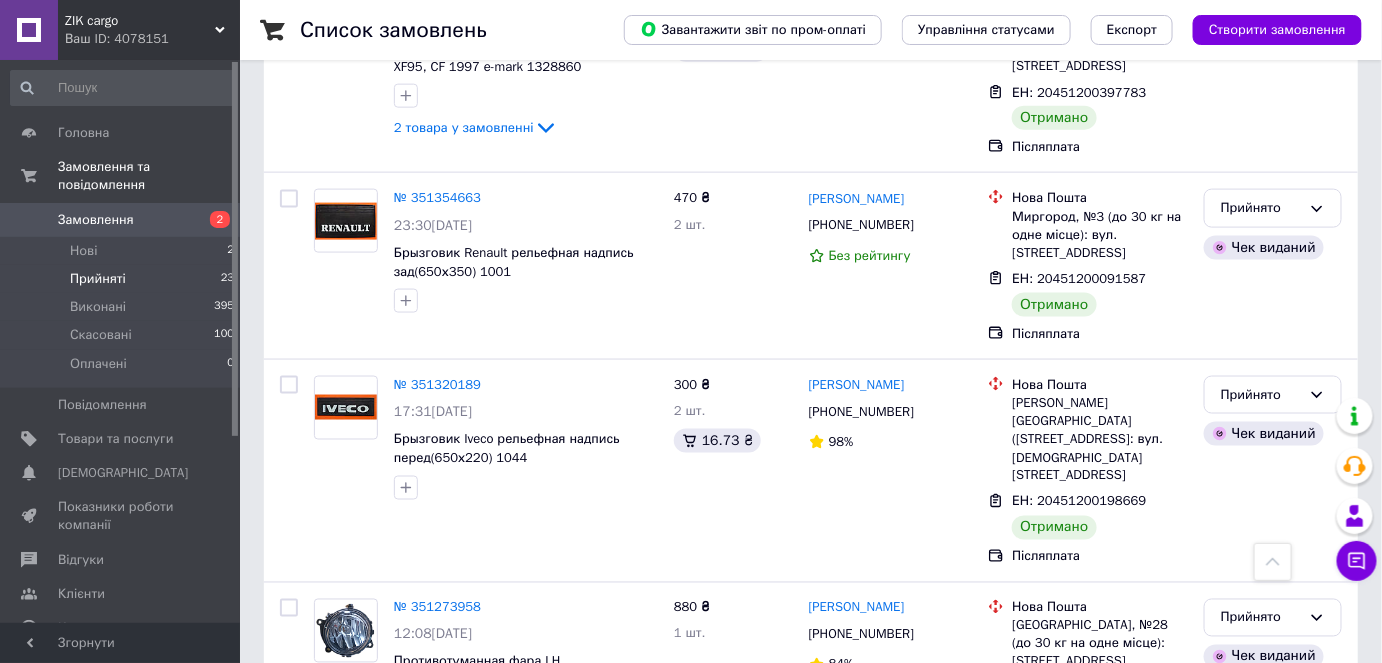 scroll, scrollTop: 3561, scrollLeft: 0, axis: vertical 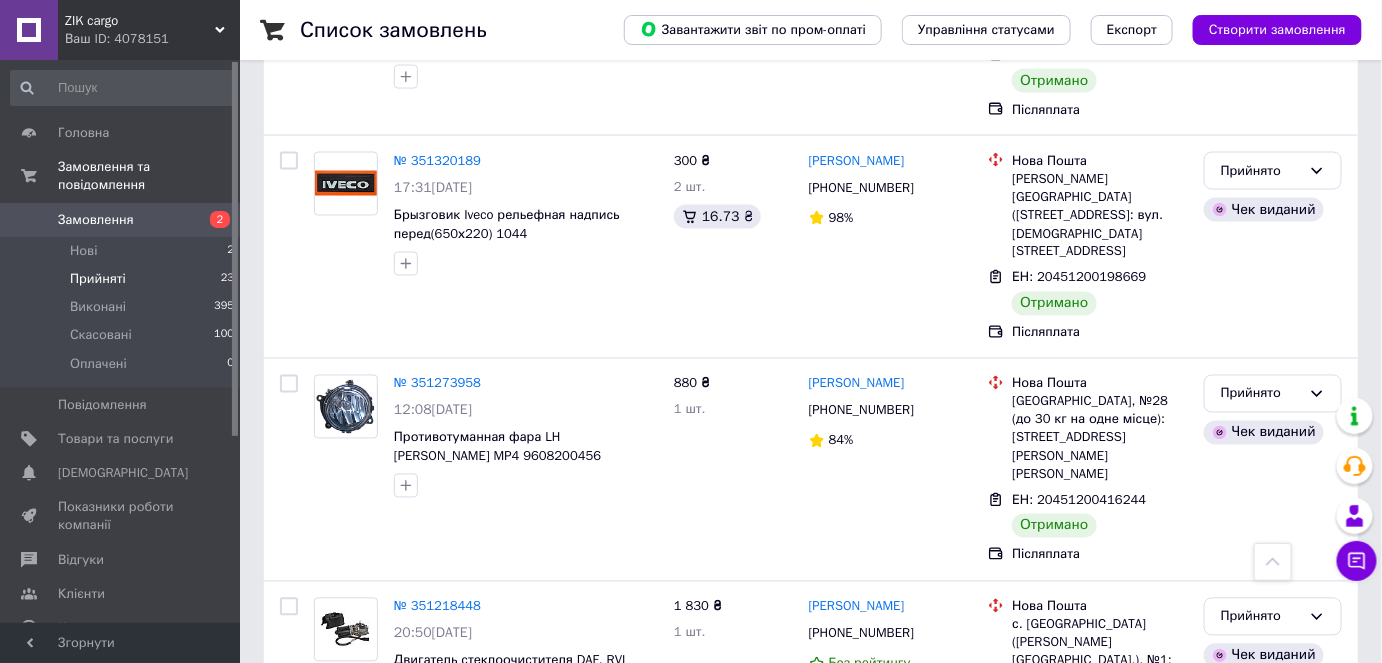 click on "Прийняті 23" at bounding box center (123, 279) 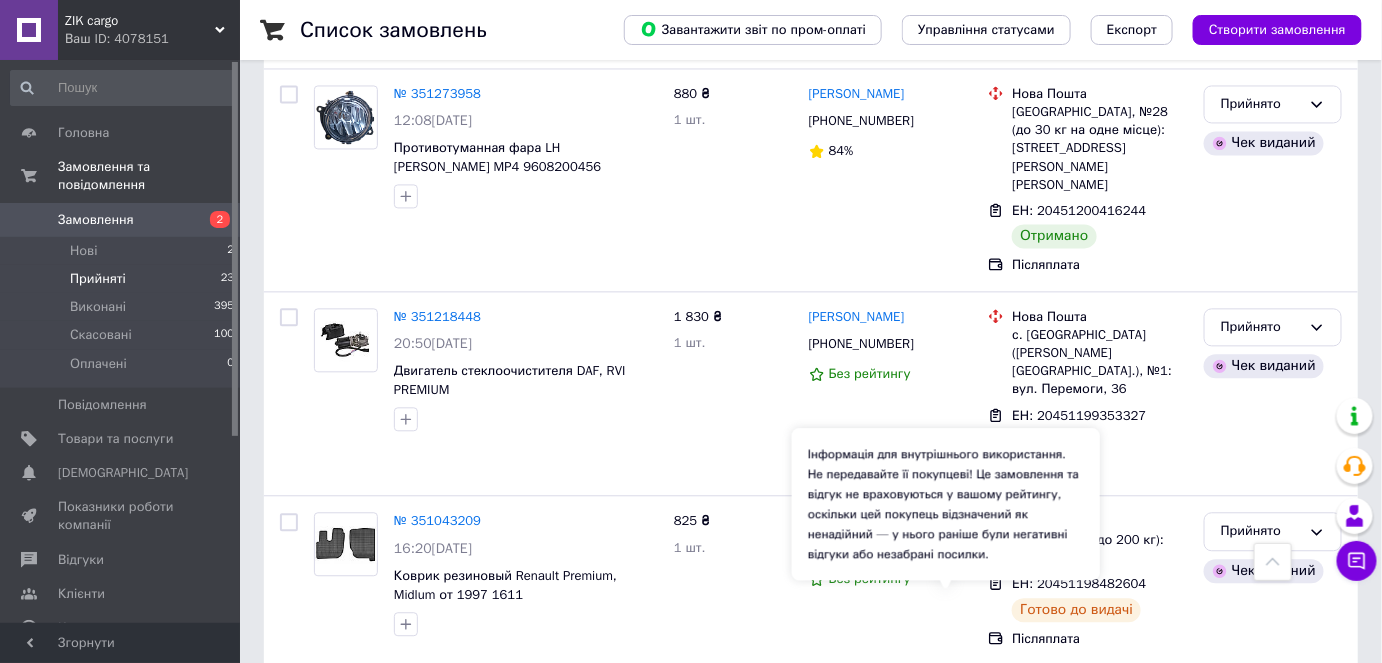 scroll, scrollTop: 3830, scrollLeft: 0, axis: vertical 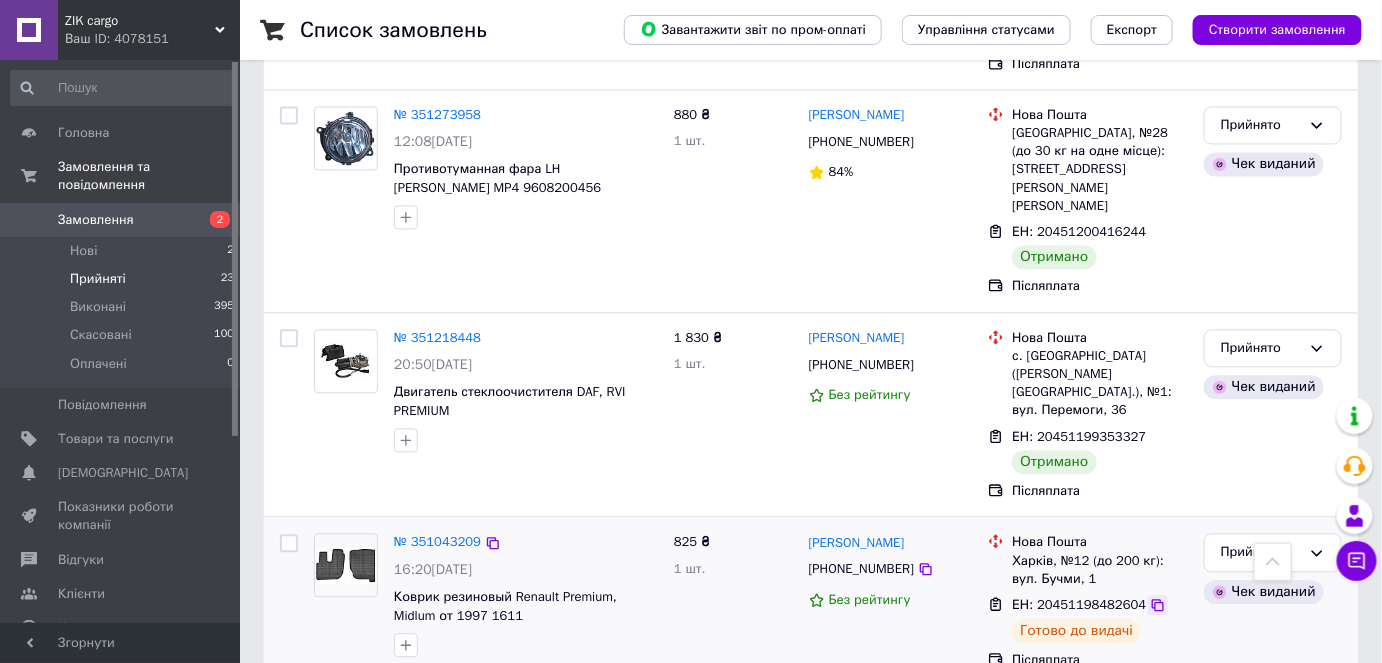 click 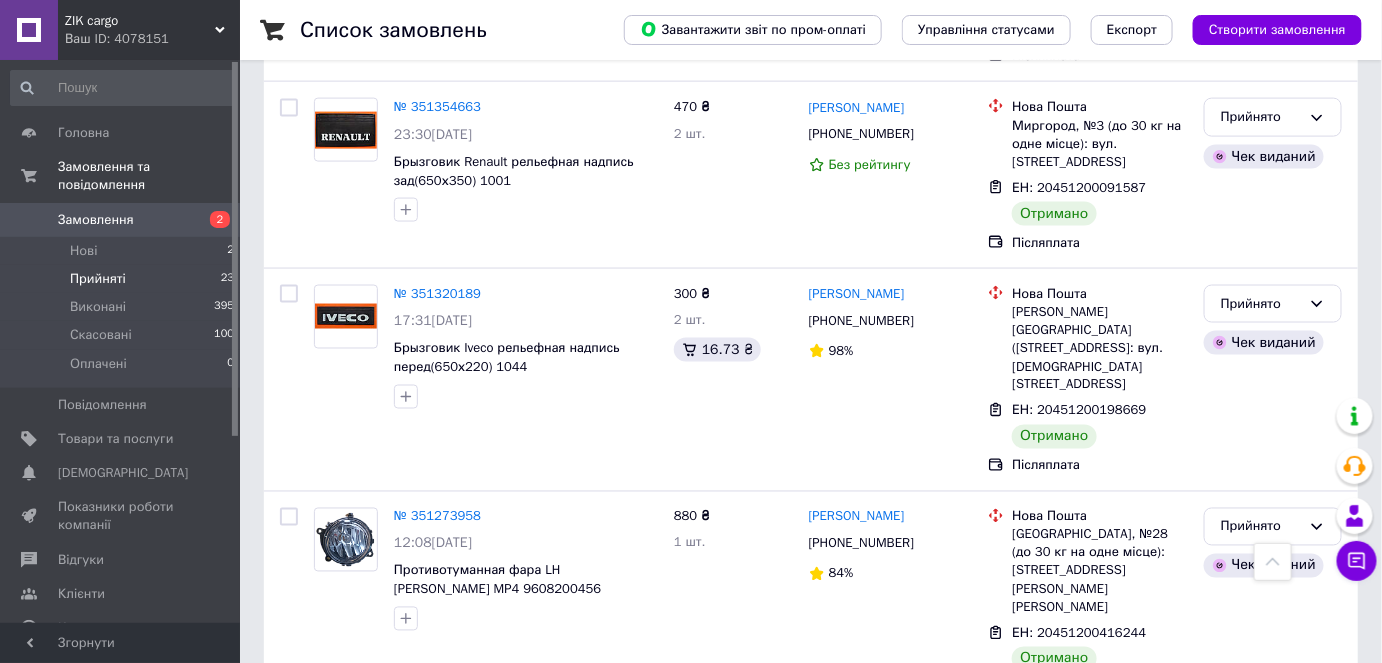 scroll, scrollTop: 3376, scrollLeft: 0, axis: vertical 